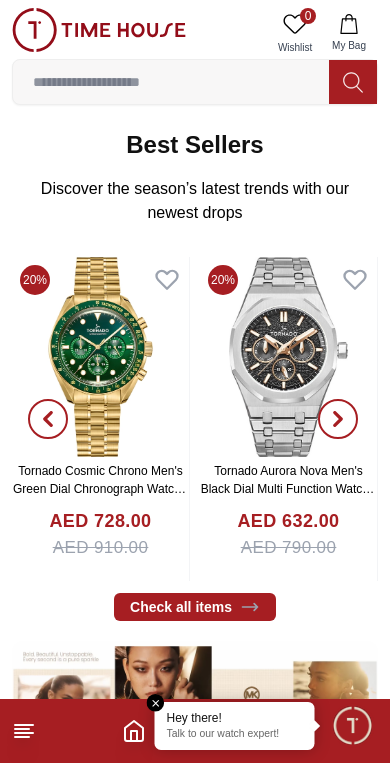 scroll, scrollTop: 721, scrollLeft: 0, axis: vertical 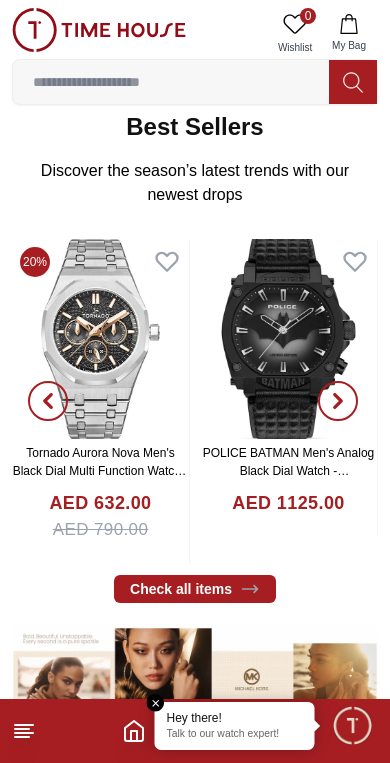 click at bounding box center [352, 725] 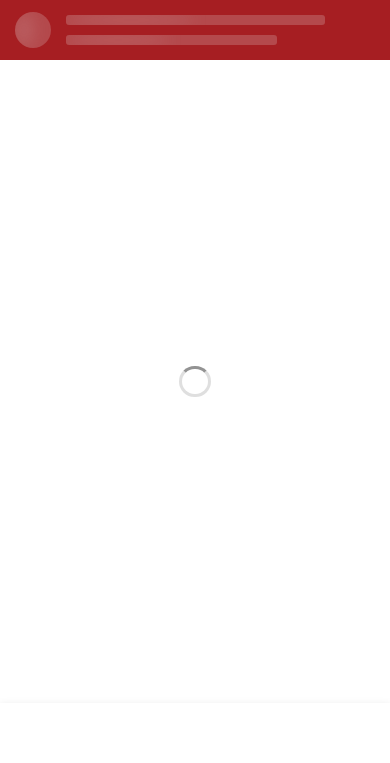 scroll, scrollTop: 0, scrollLeft: 0, axis: both 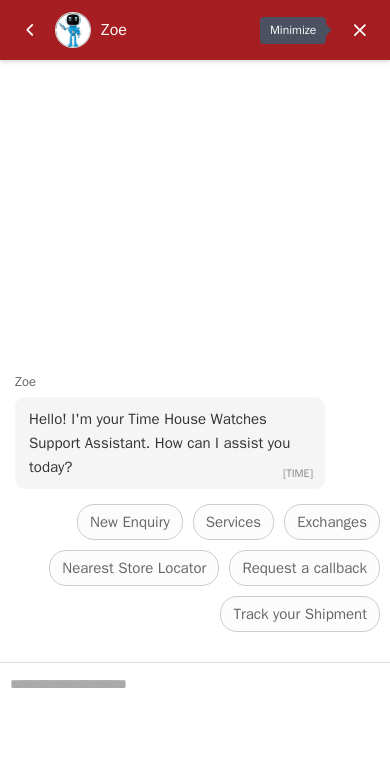 click at bounding box center (360, 30) 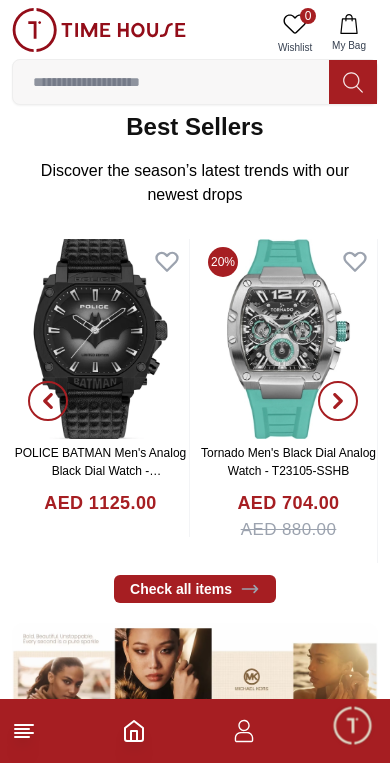 click 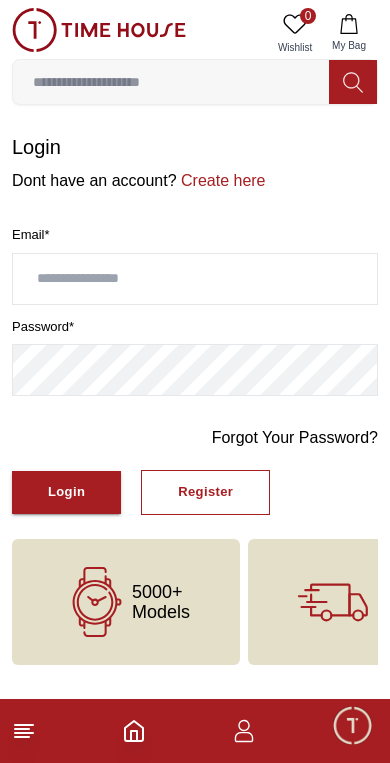 scroll, scrollTop: 0, scrollLeft: 0, axis: both 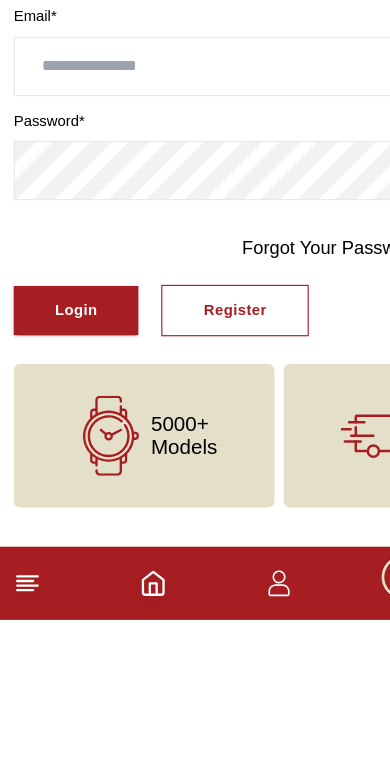 click on "Register" at bounding box center (205, 492) 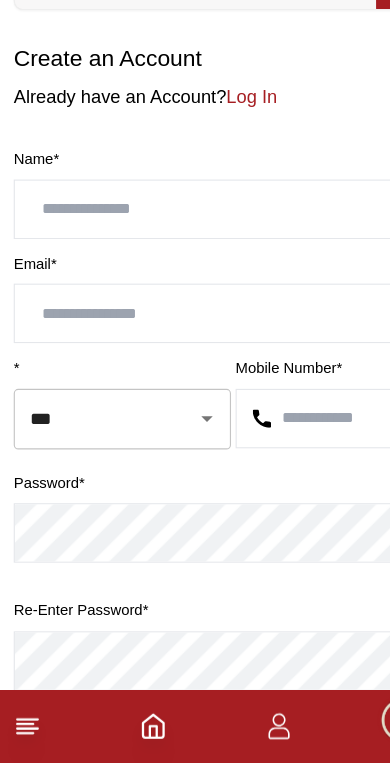 scroll, scrollTop: 4, scrollLeft: 0, axis: vertical 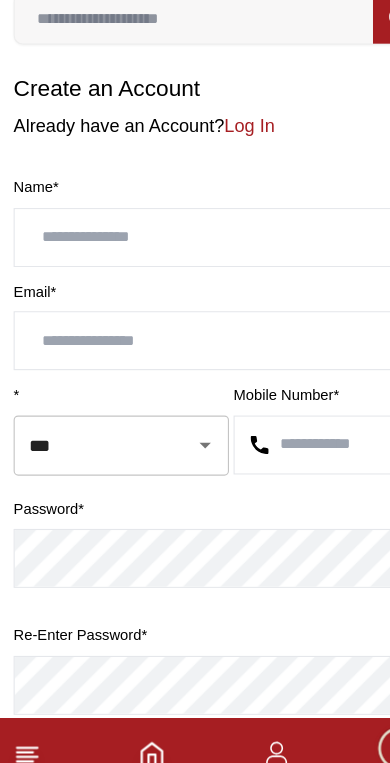 click at bounding box center [195, 275] 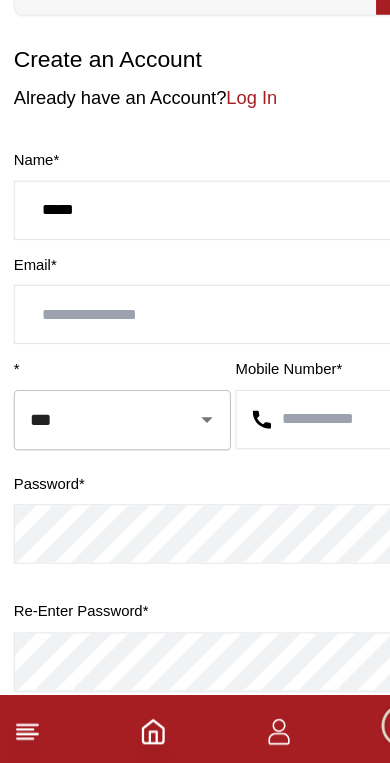 type on "*****" 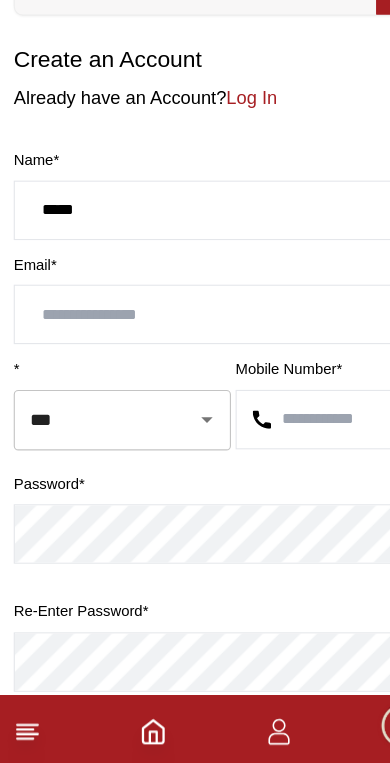 click at bounding box center (195, 366) 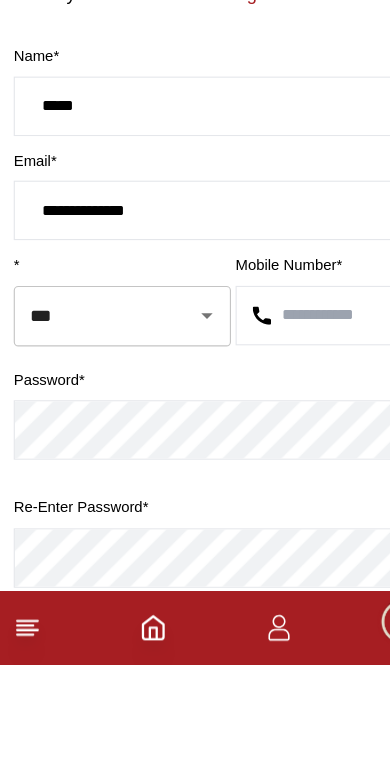 click 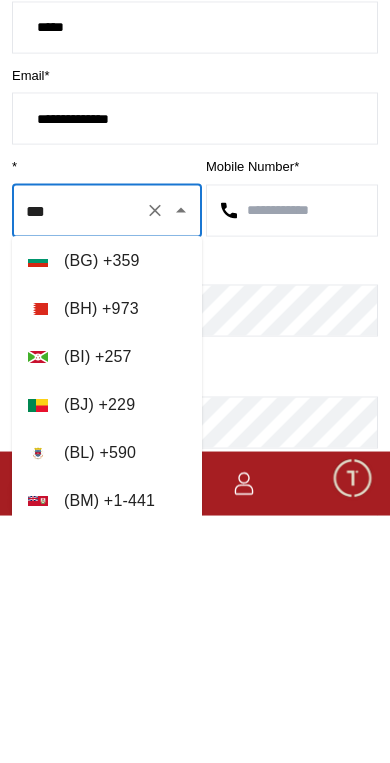 scroll, scrollTop: 1014, scrollLeft: 0, axis: vertical 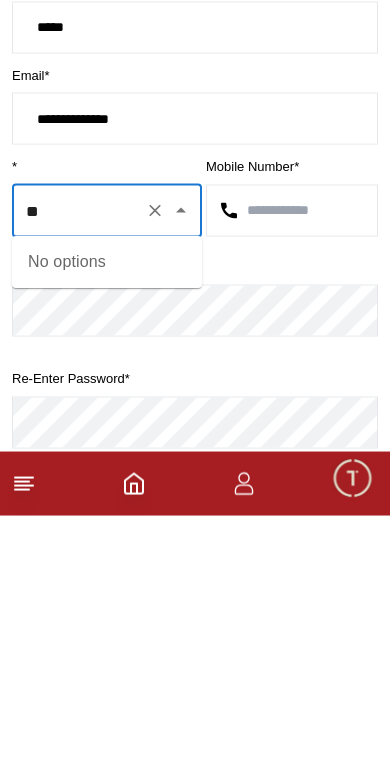 type on "*" 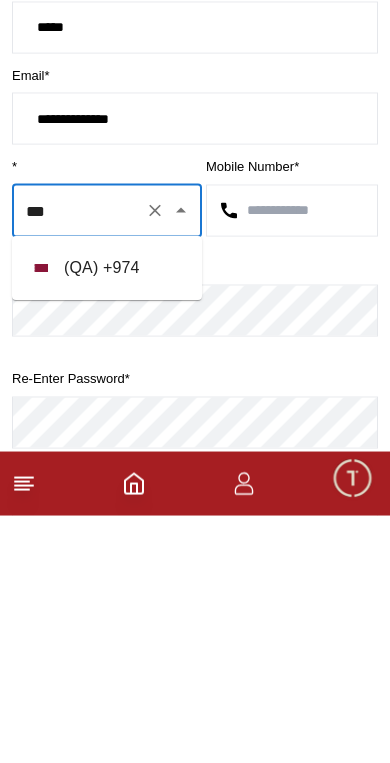 click on "( QA ) + 974" at bounding box center (107, 515) 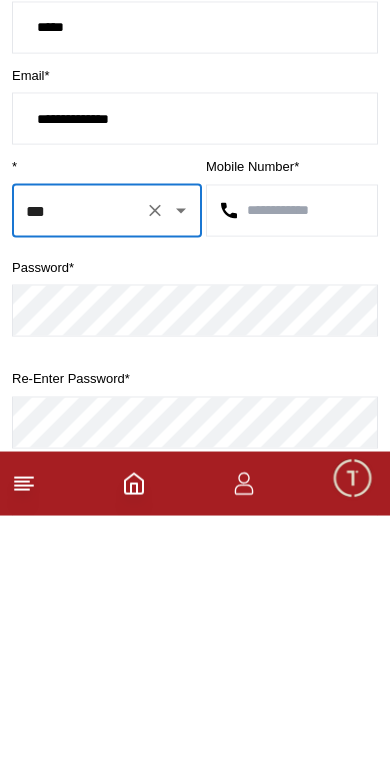 type on "***" 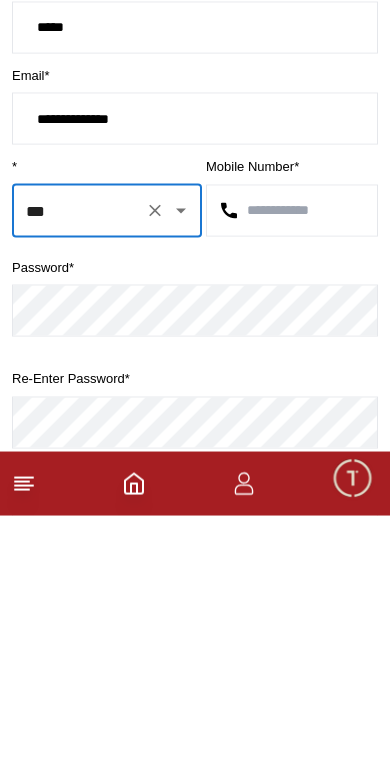 click at bounding box center [292, 458] 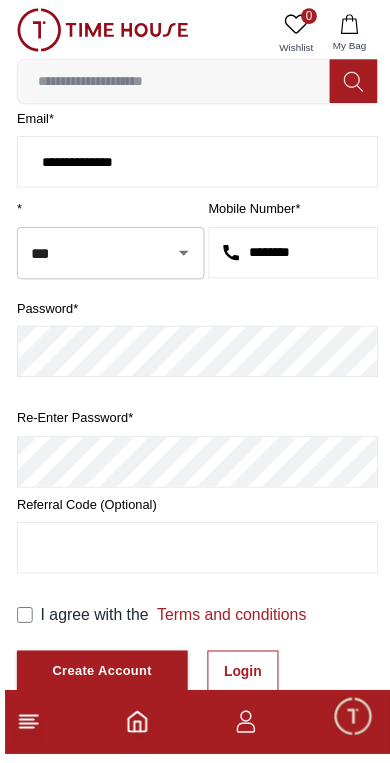 scroll, scrollTop: 193, scrollLeft: 0, axis: vertical 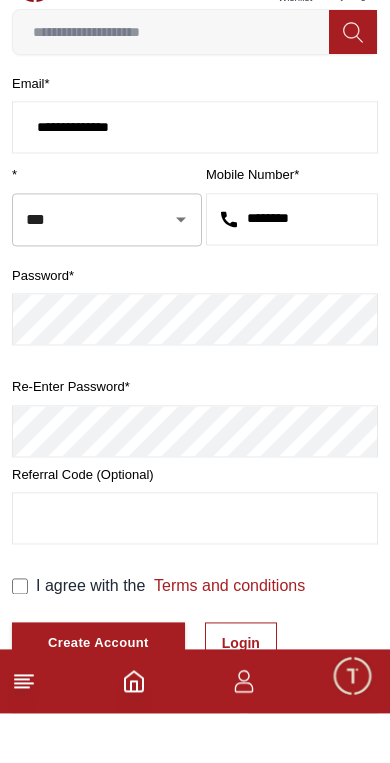 type on "********" 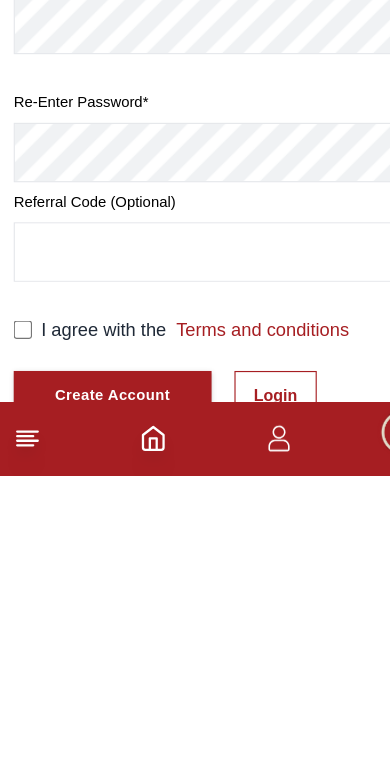 scroll, scrollTop: 371, scrollLeft: 0, axis: vertical 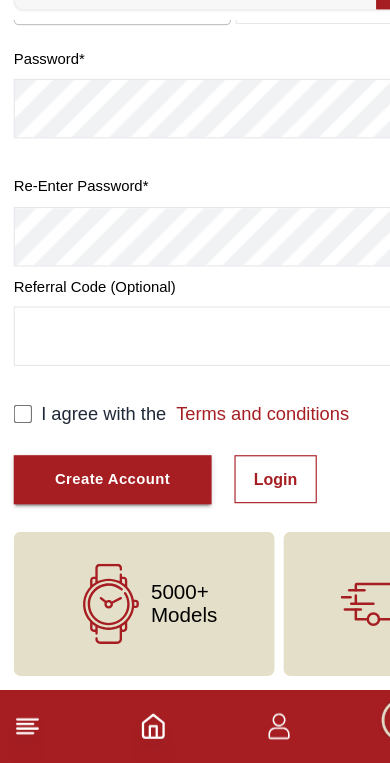 click on "Create Account" at bounding box center (98, 515) 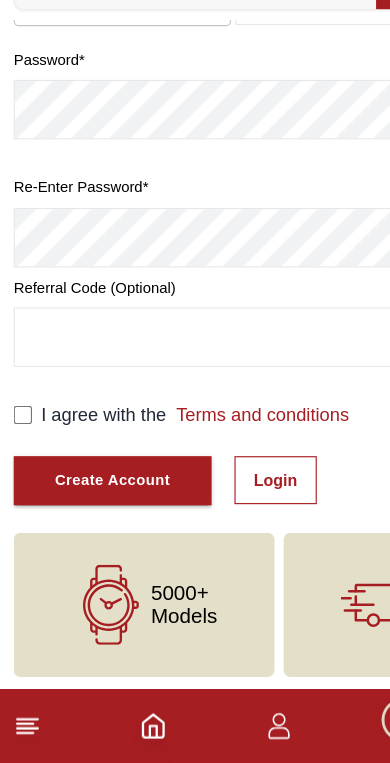 scroll, scrollTop: 371, scrollLeft: 0, axis: vertical 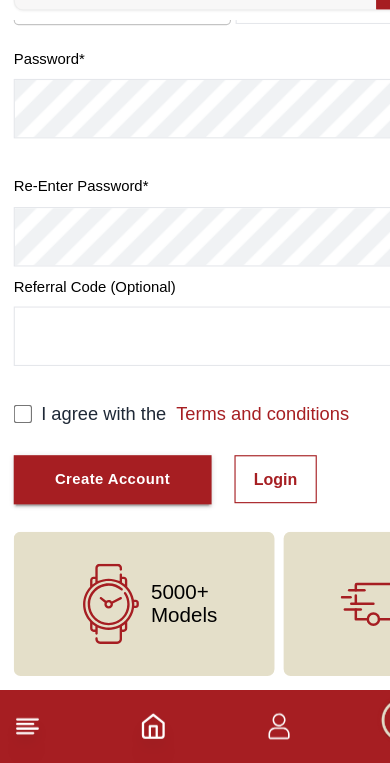 click on "Create Account" at bounding box center (98, 515) 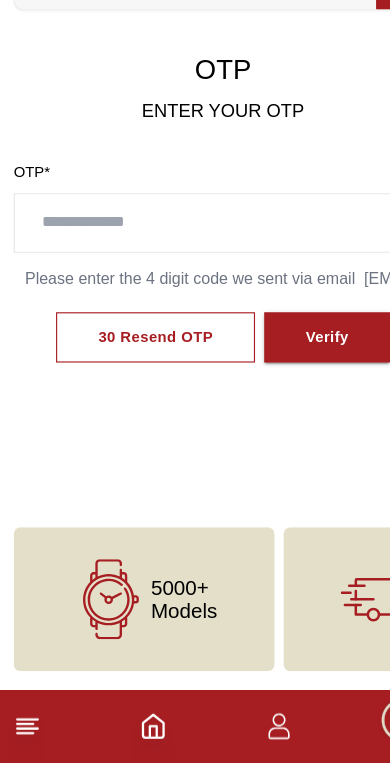 scroll, scrollTop: 0, scrollLeft: 0, axis: both 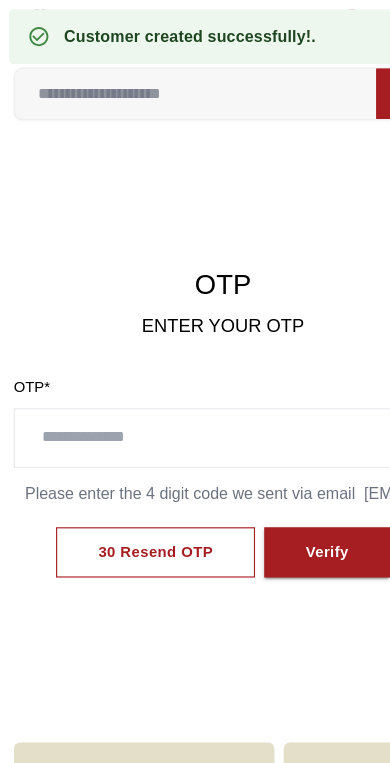 click at bounding box center [195, 383] 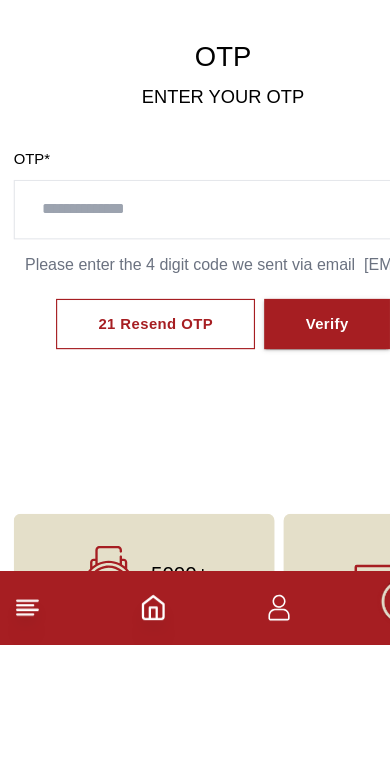 scroll, scrollTop: 103, scrollLeft: 0, axis: vertical 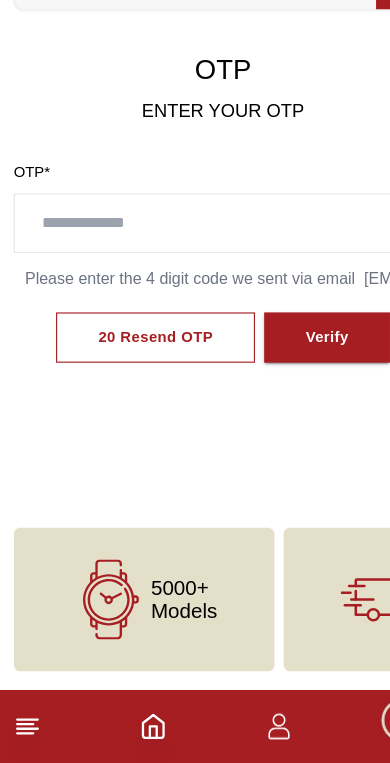 click at bounding box center [195, 291] 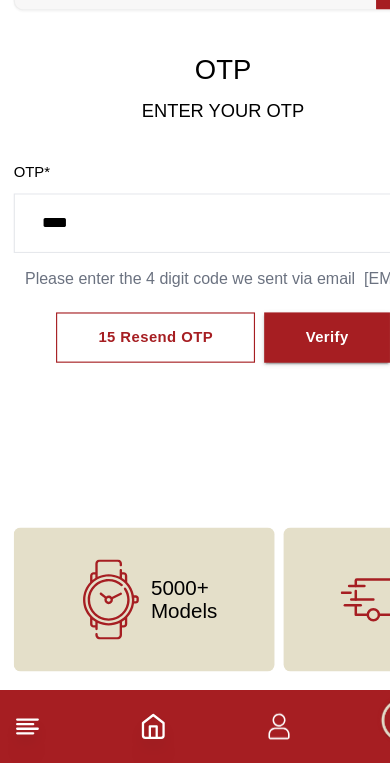 type on "****" 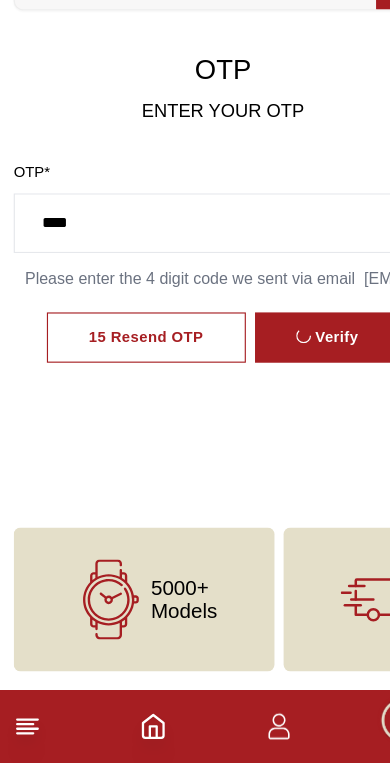 scroll, scrollTop: 104, scrollLeft: 0, axis: vertical 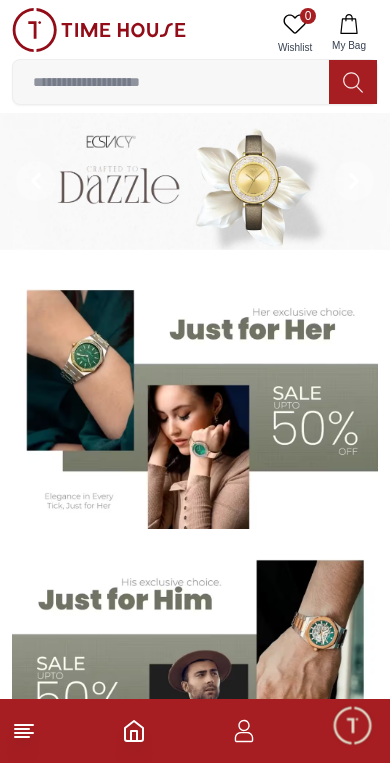 click at bounding box center [195, 731] 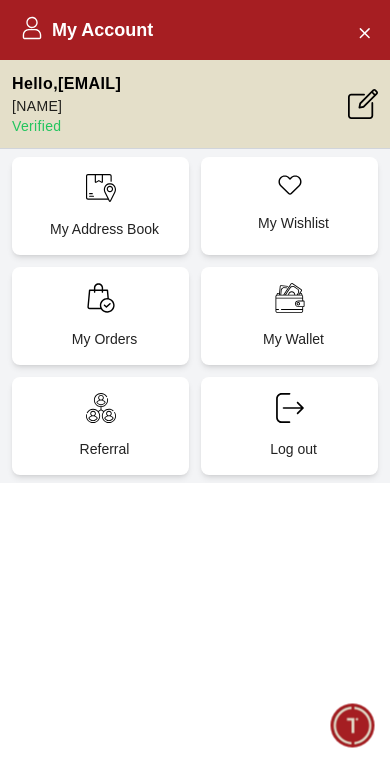 click 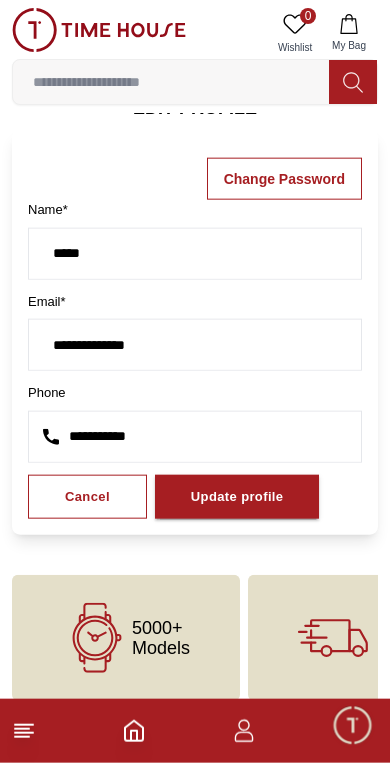 scroll, scrollTop: 67, scrollLeft: 0, axis: vertical 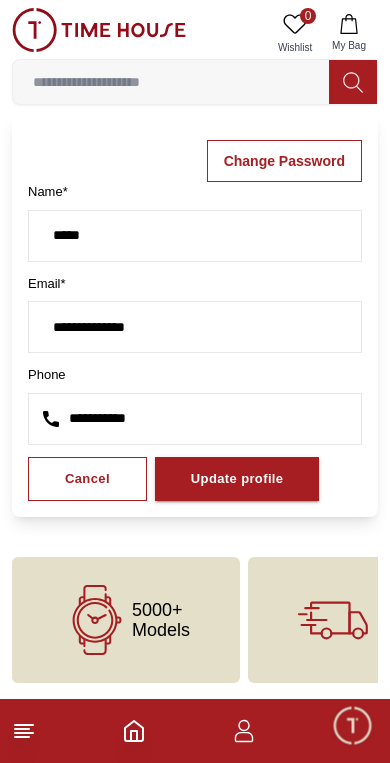 click on "Update profile" at bounding box center (237, 479) 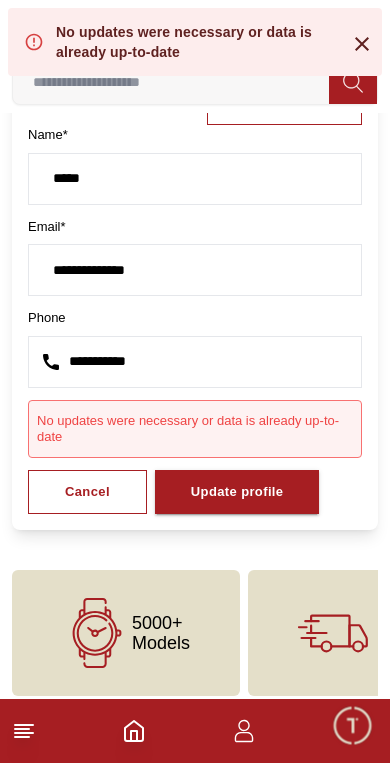 scroll, scrollTop: 125, scrollLeft: 0, axis: vertical 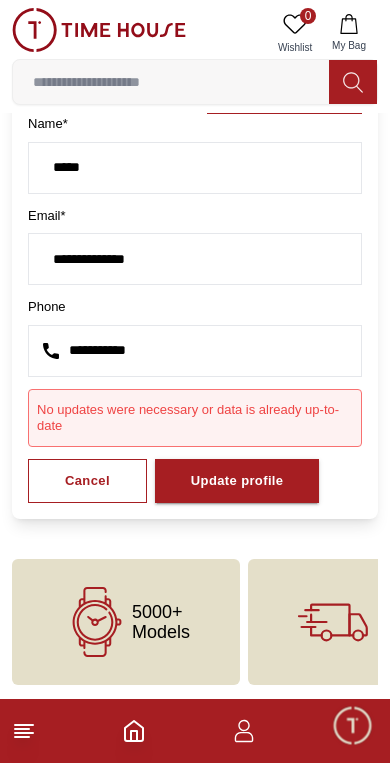 click on "5000+ Models" at bounding box center (161, 622) 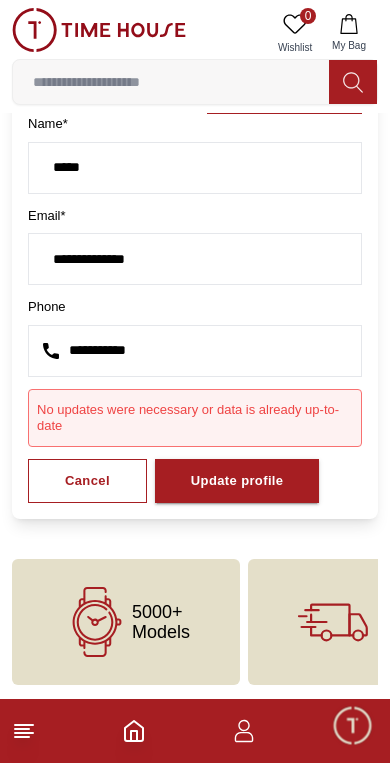 click on "5000+ Models" at bounding box center [161, 622] 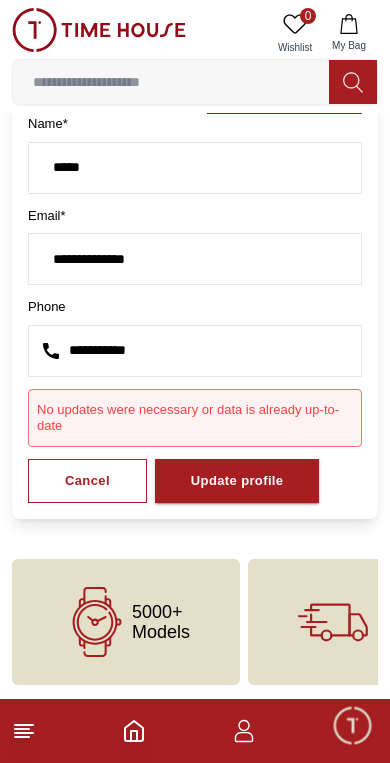click 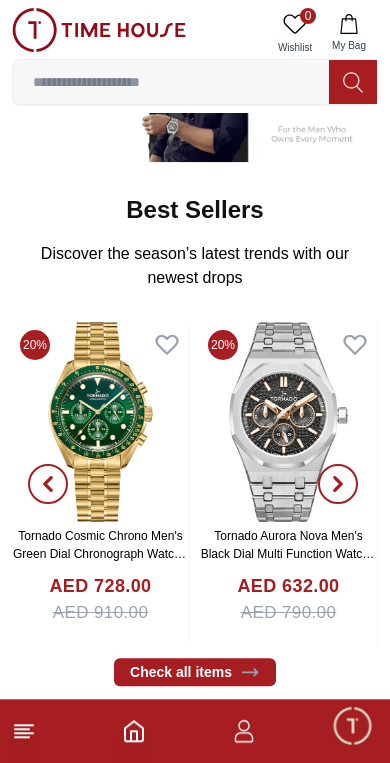 scroll, scrollTop: 638, scrollLeft: 0, axis: vertical 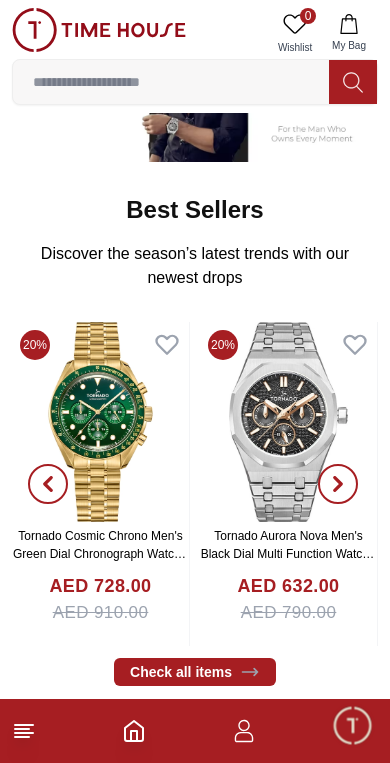 click 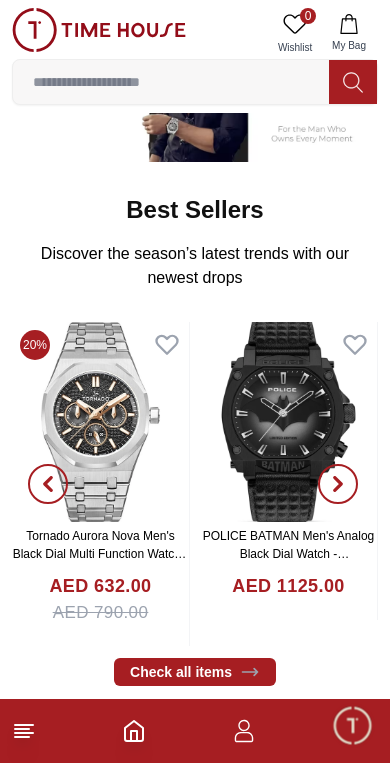 click at bounding box center (338, 484) 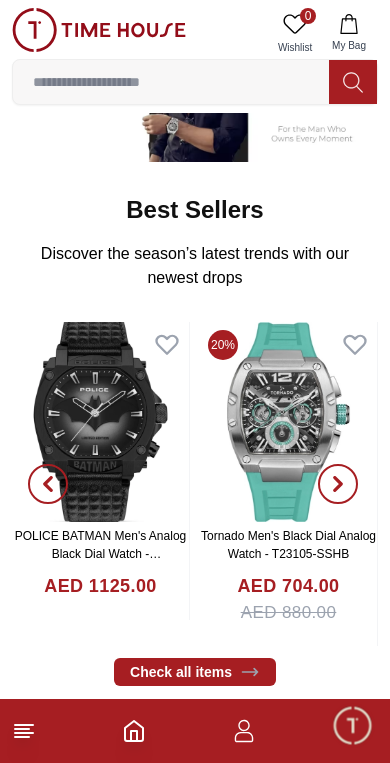 click at bounding box center (338, 484) 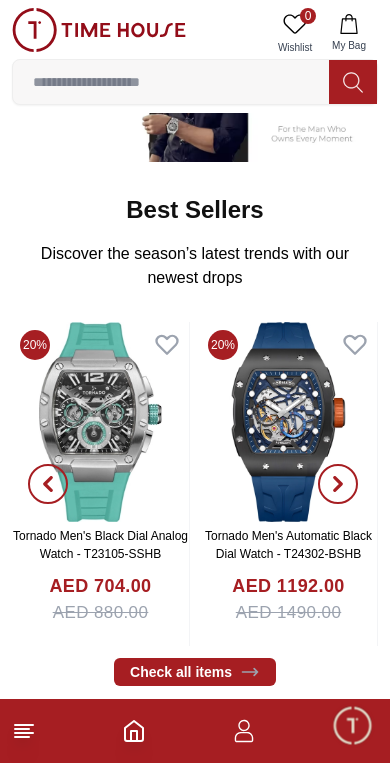 click at bounding box center [338, 484] 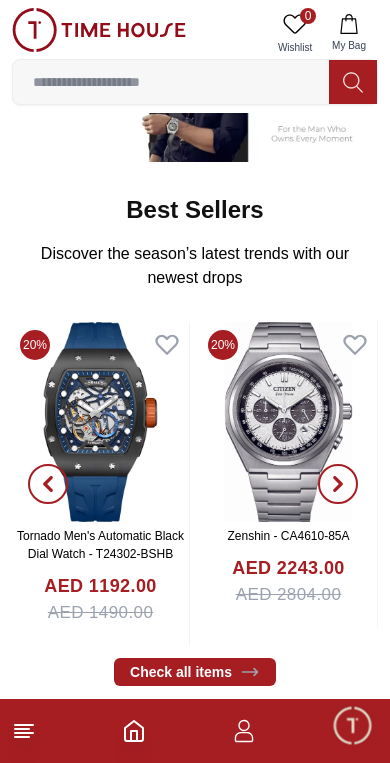 click at bounding box center (338, 484) 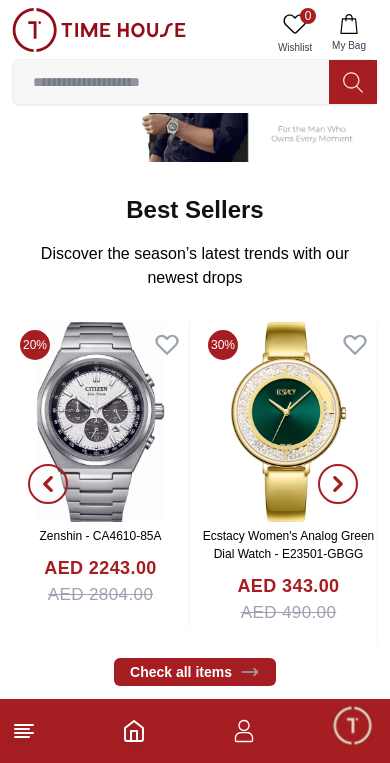 click 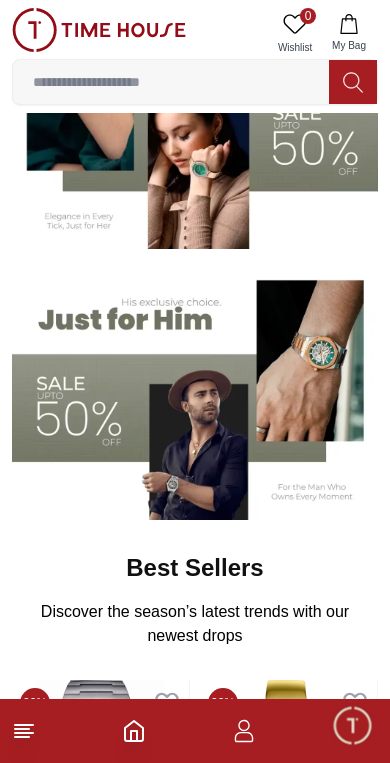 scroll, scrollTop: 289, scrollLeft: 0, axis: vertical 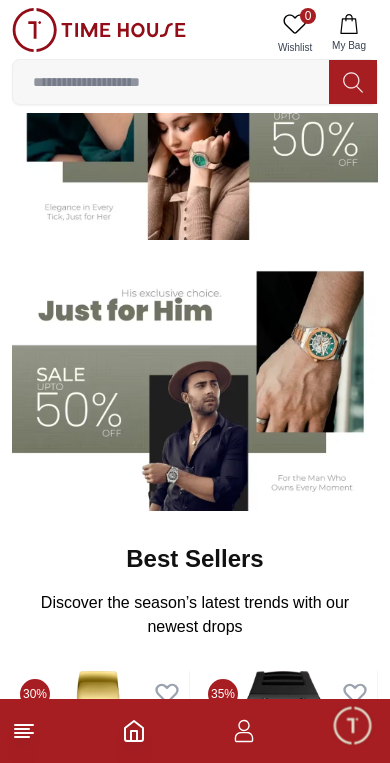 click at bounding box center (195, 383) 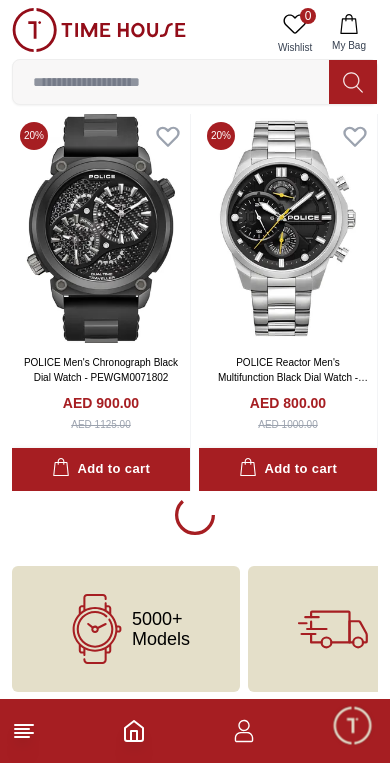scroll, scrollTop: 3550, scrollLeft: 0, axis: vertical 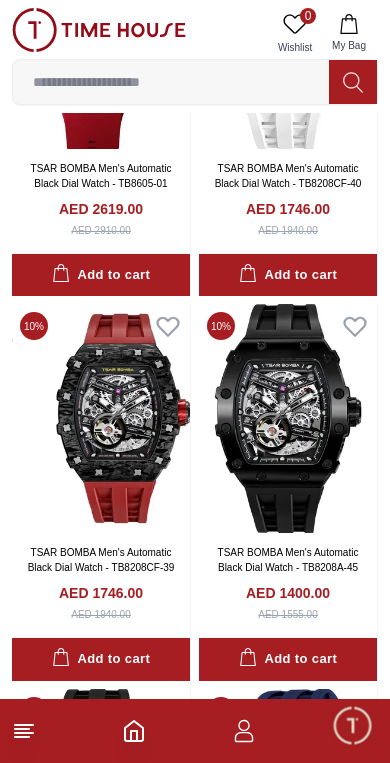 click 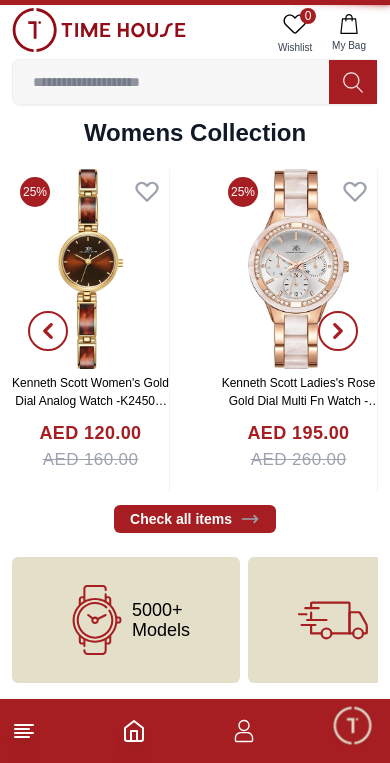scroll, scrollTop: 0, scrollLeft: 0, axis: both 